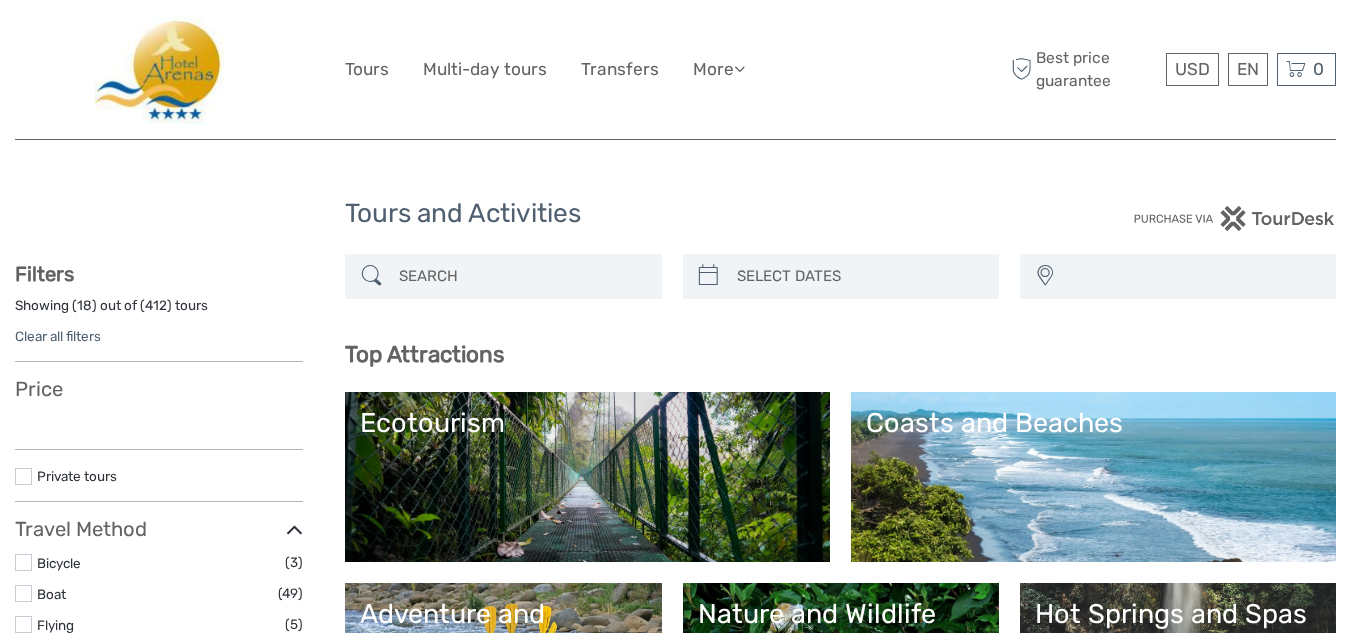 select 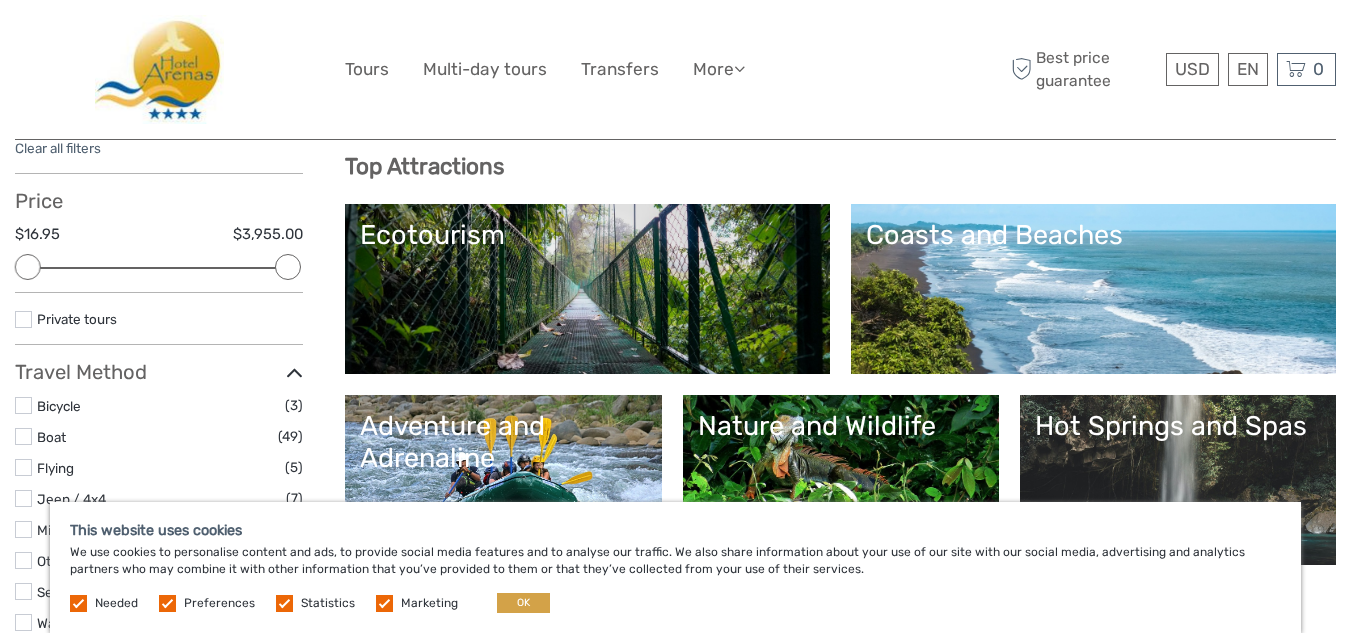 scroll, scrollTop: 0, scrollLeft: 0, axis: both 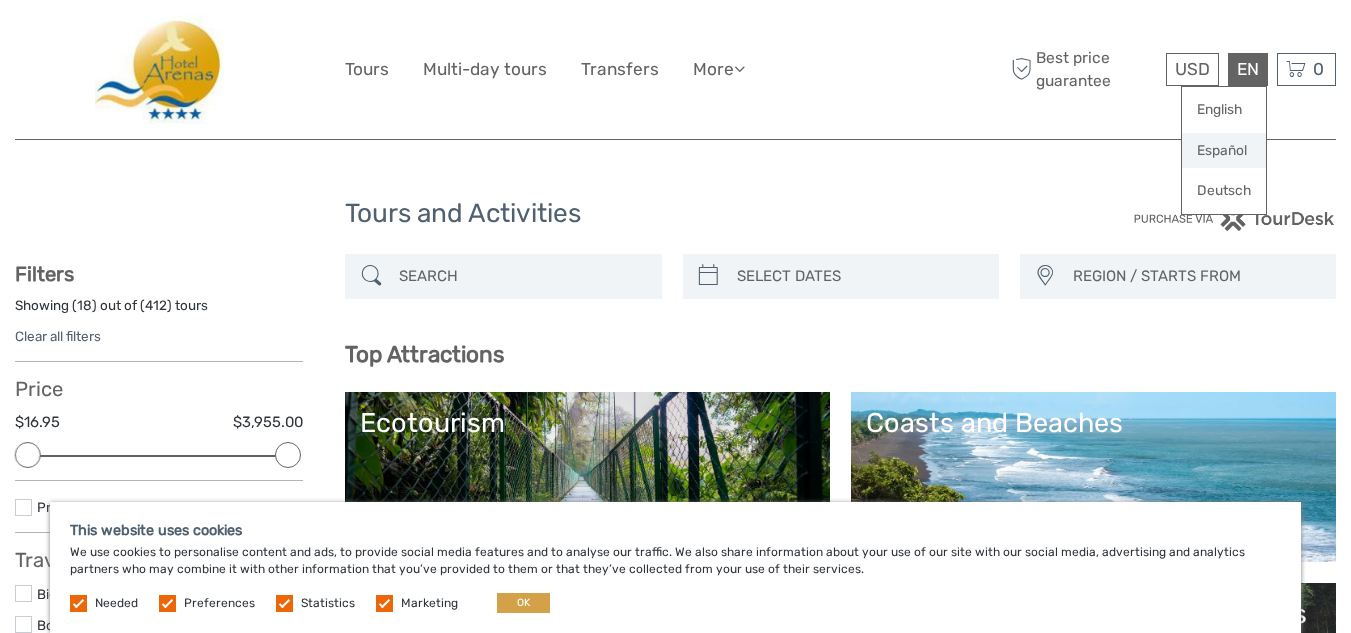 click on "Español" at bounding box center [1224, 151] 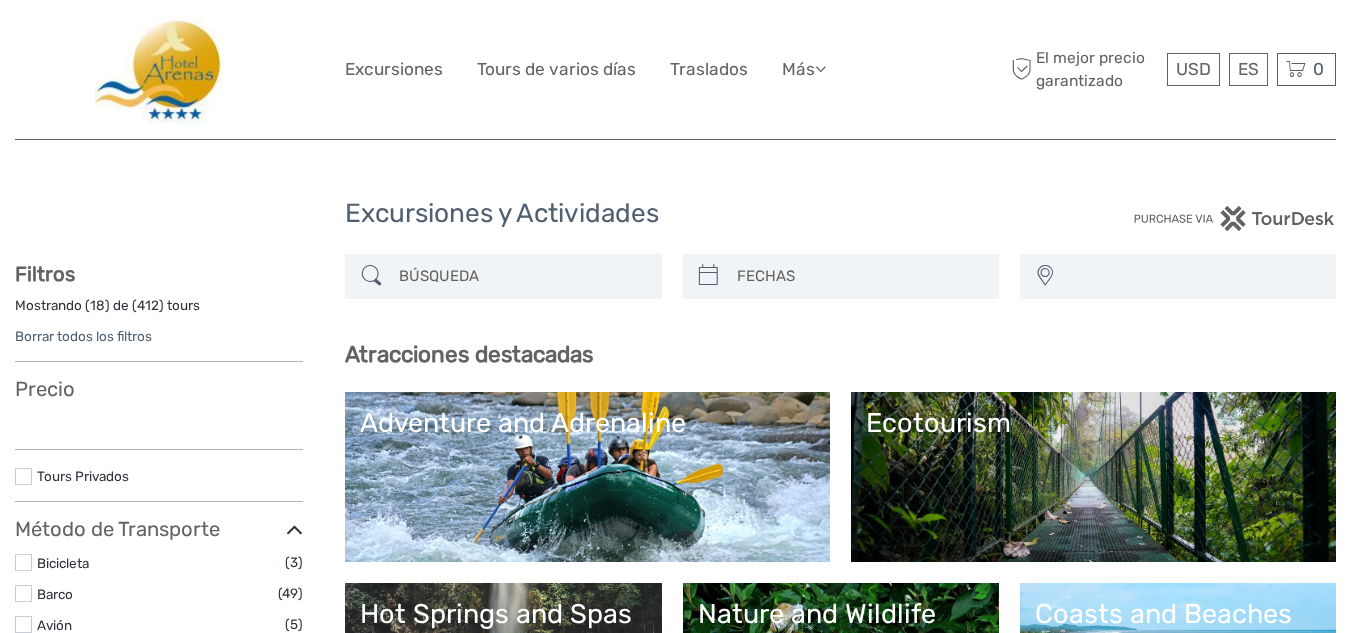 select 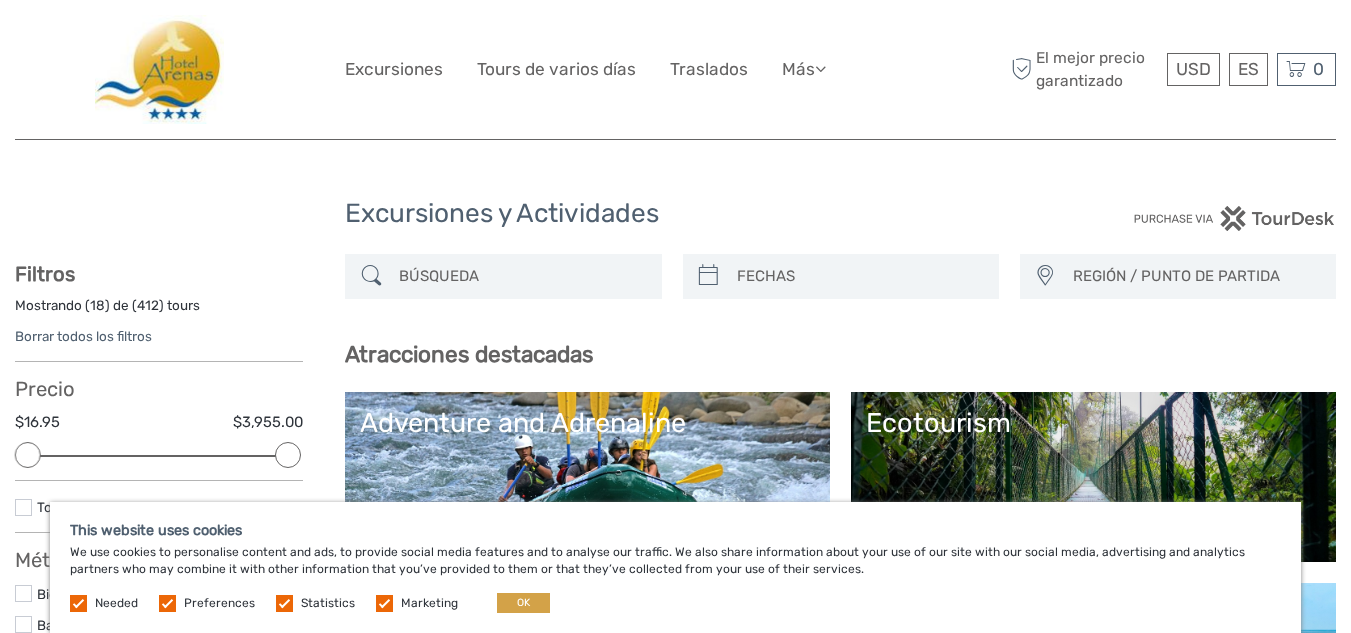 scroll, scrollTop: 0, scrollLeft: 0, axis: both 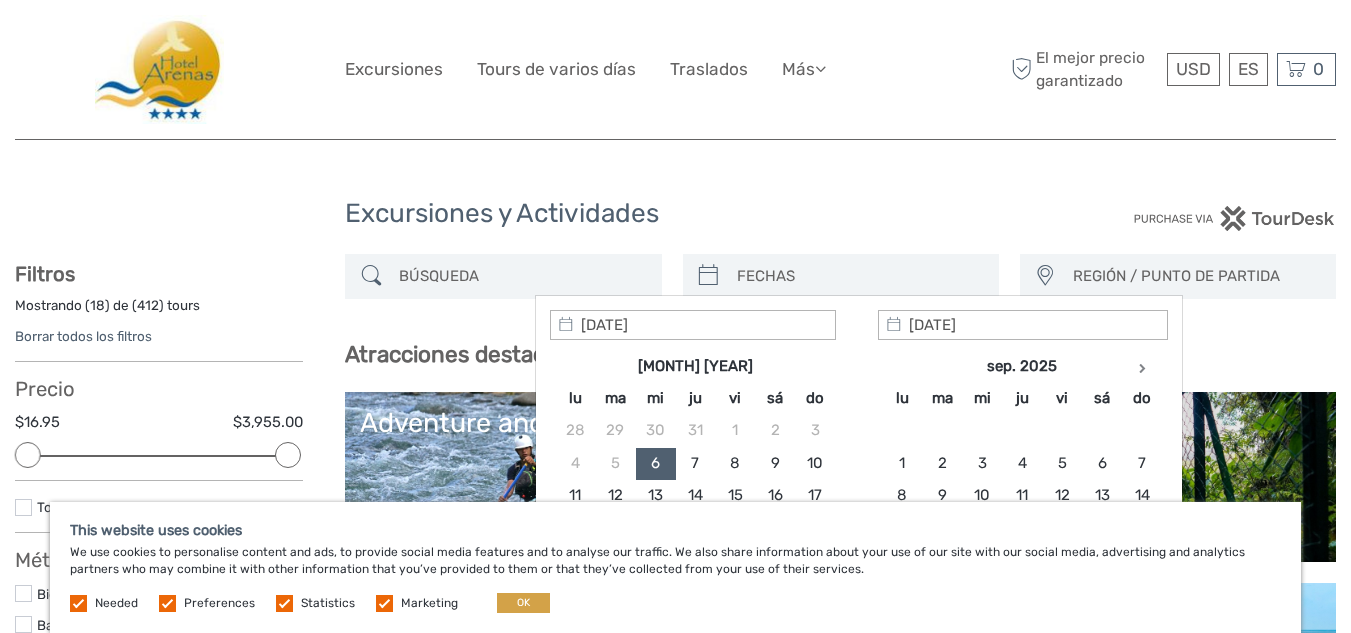 click at bounding box center [859, 276] 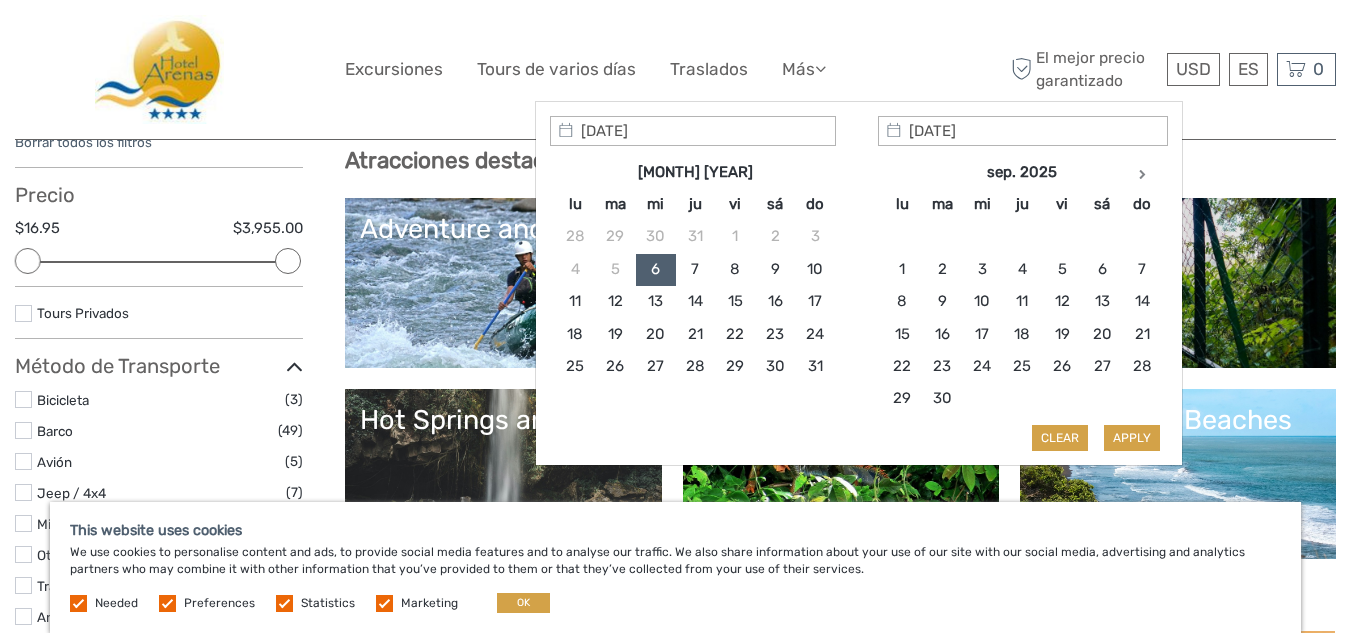 scroll, scrollTop: 200, scrollLeft: 0, axis: vertical 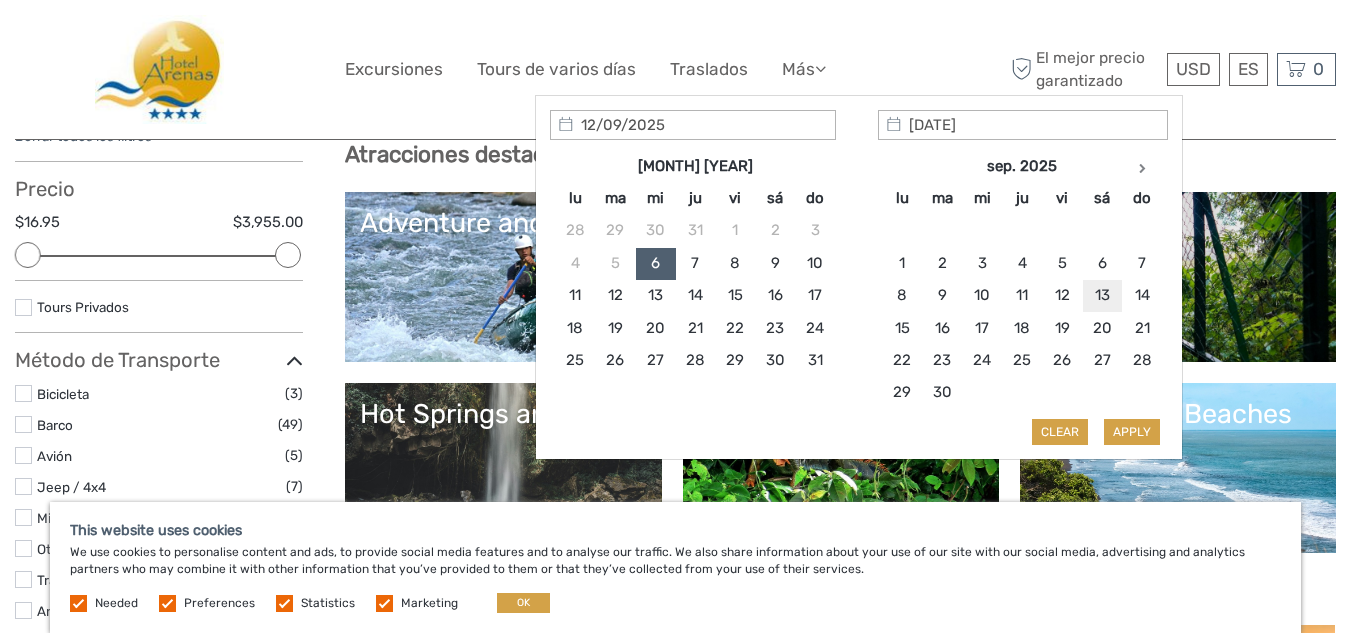 type on "13/09/2025" 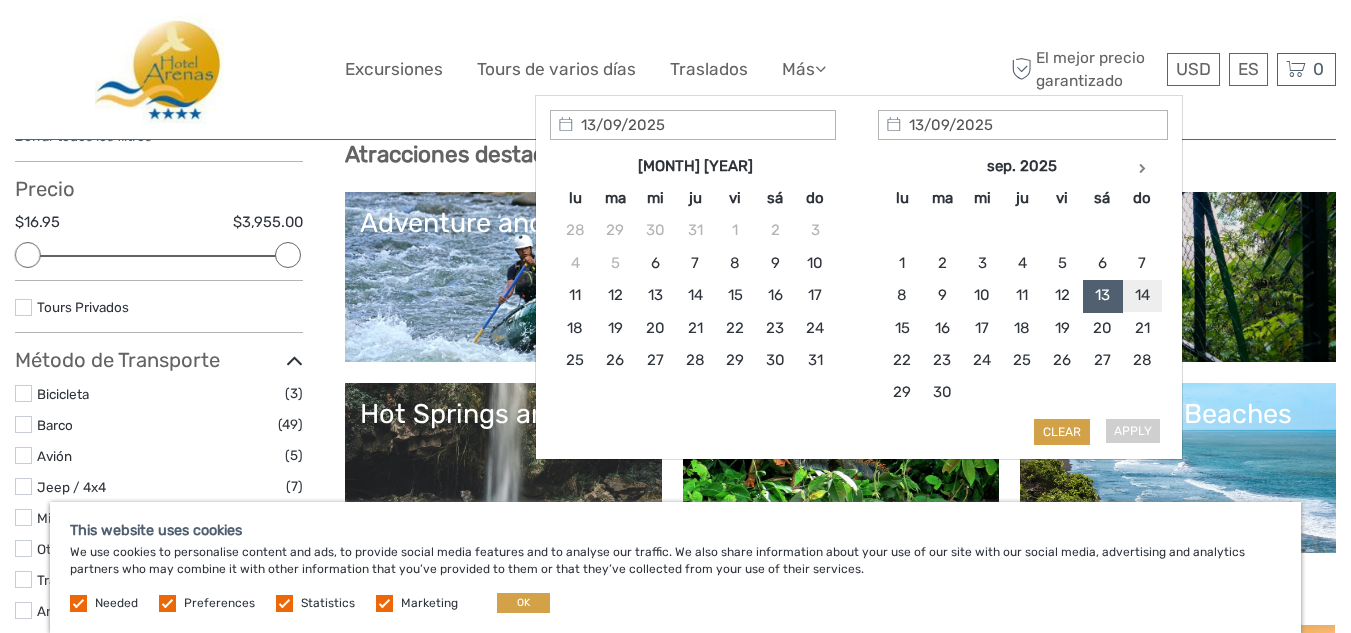 type on "14/09/2025" 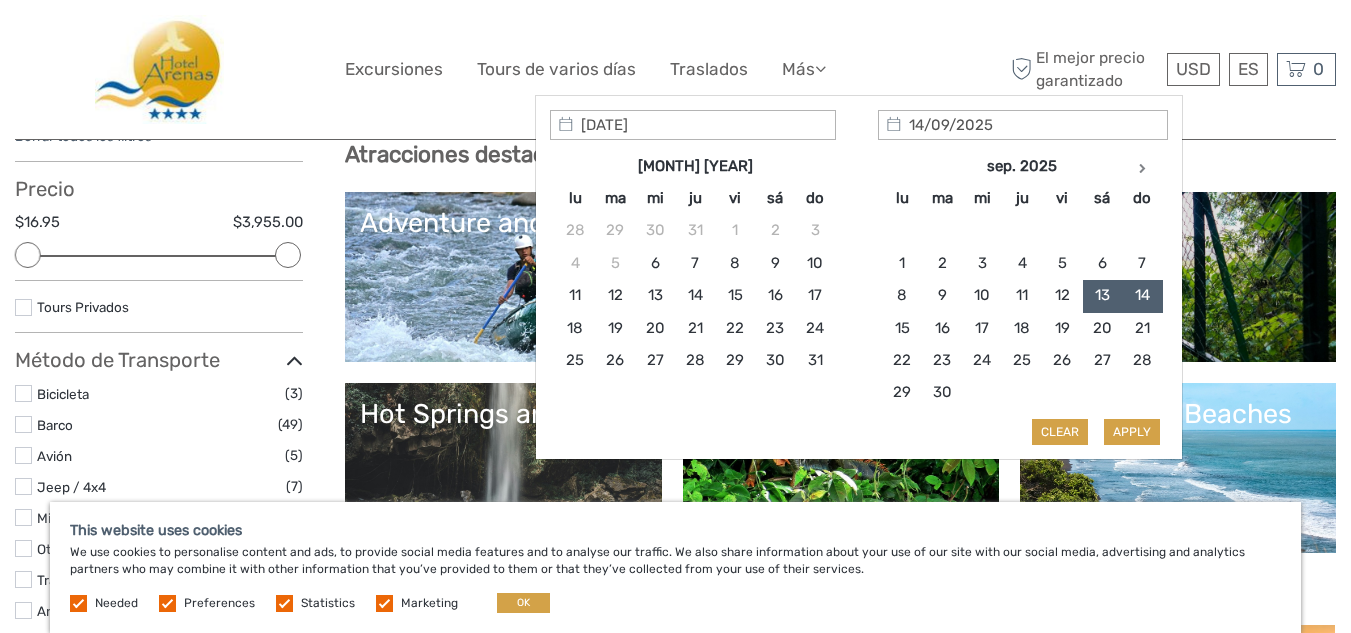 type on "13/09/2025" 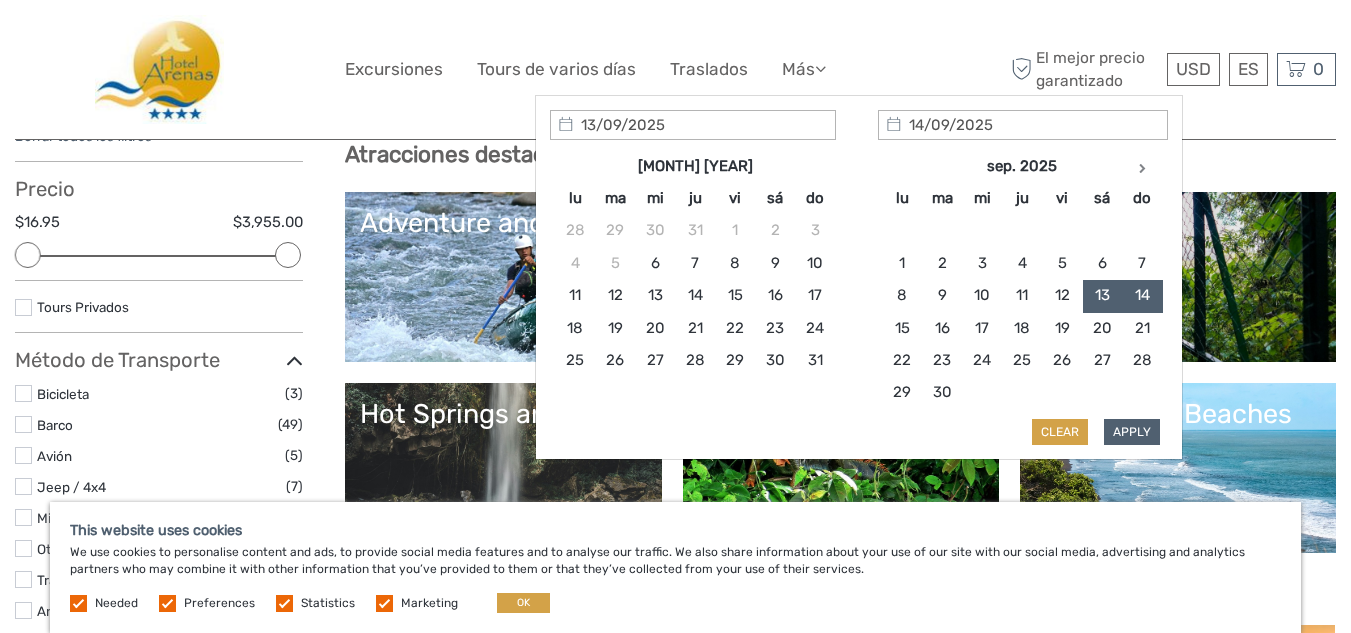 click on "Apply" at bounding box center (1132, 432) 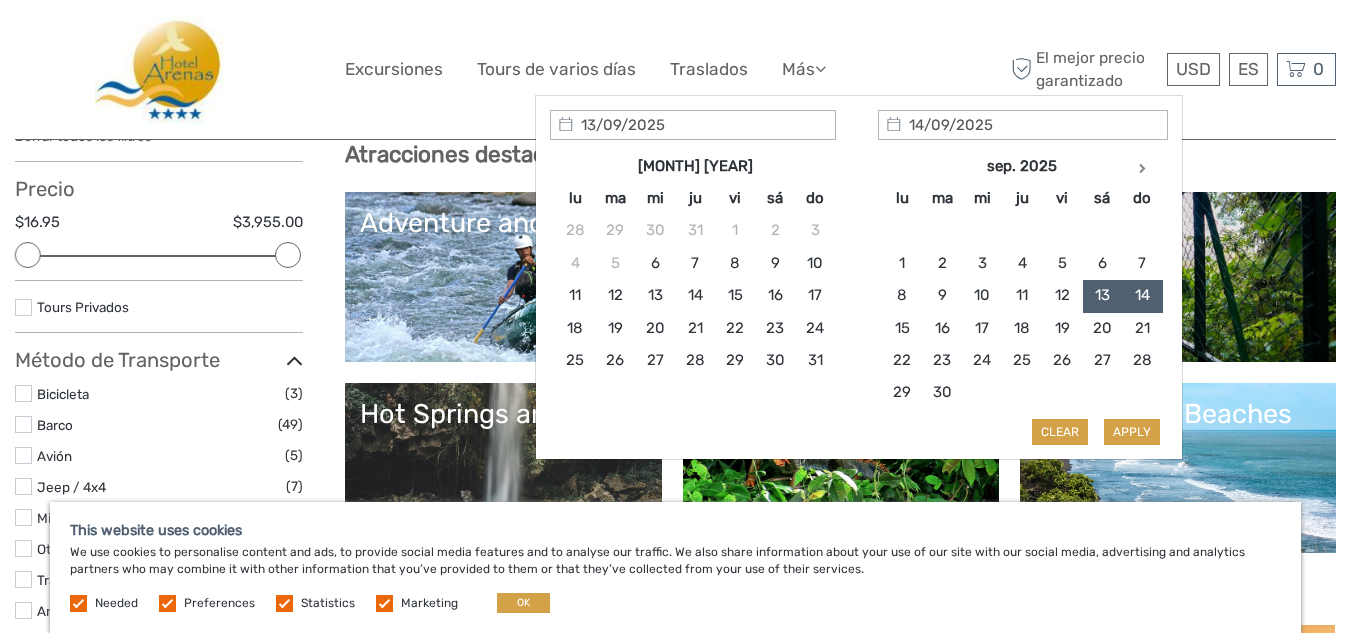 type on "[DATE] - [DATE]" 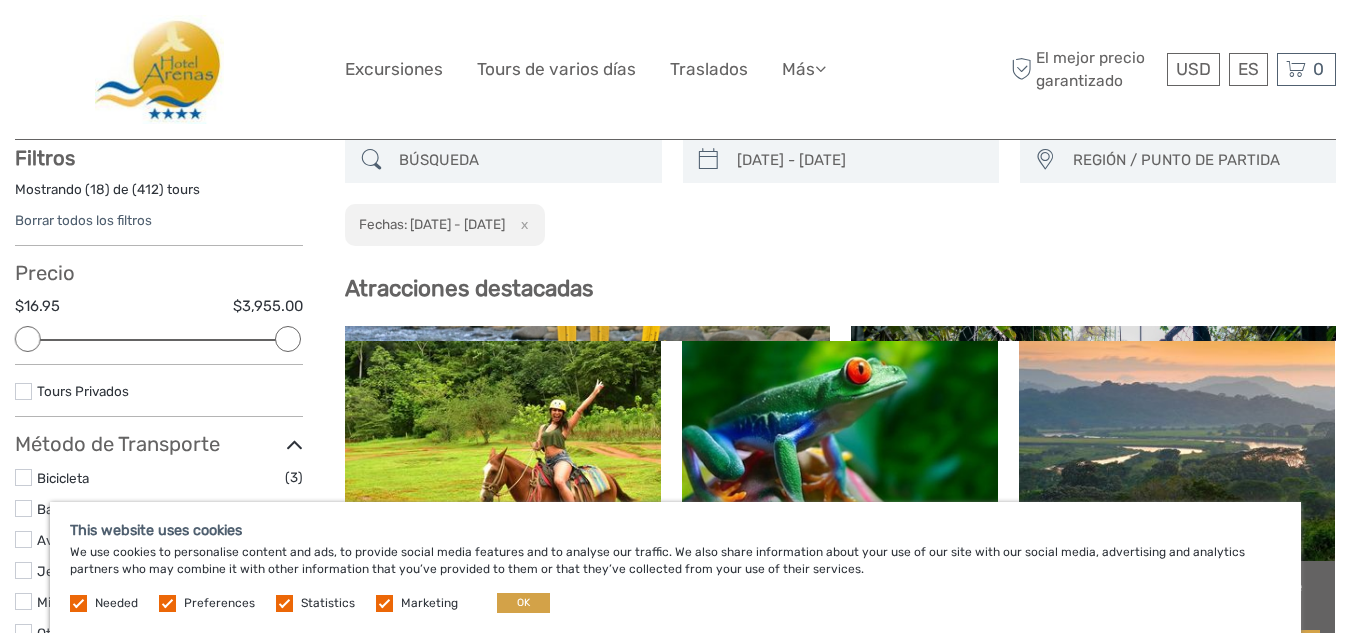 scroll, scrollTop: 114, scrollLeft: 0, axis: vertical 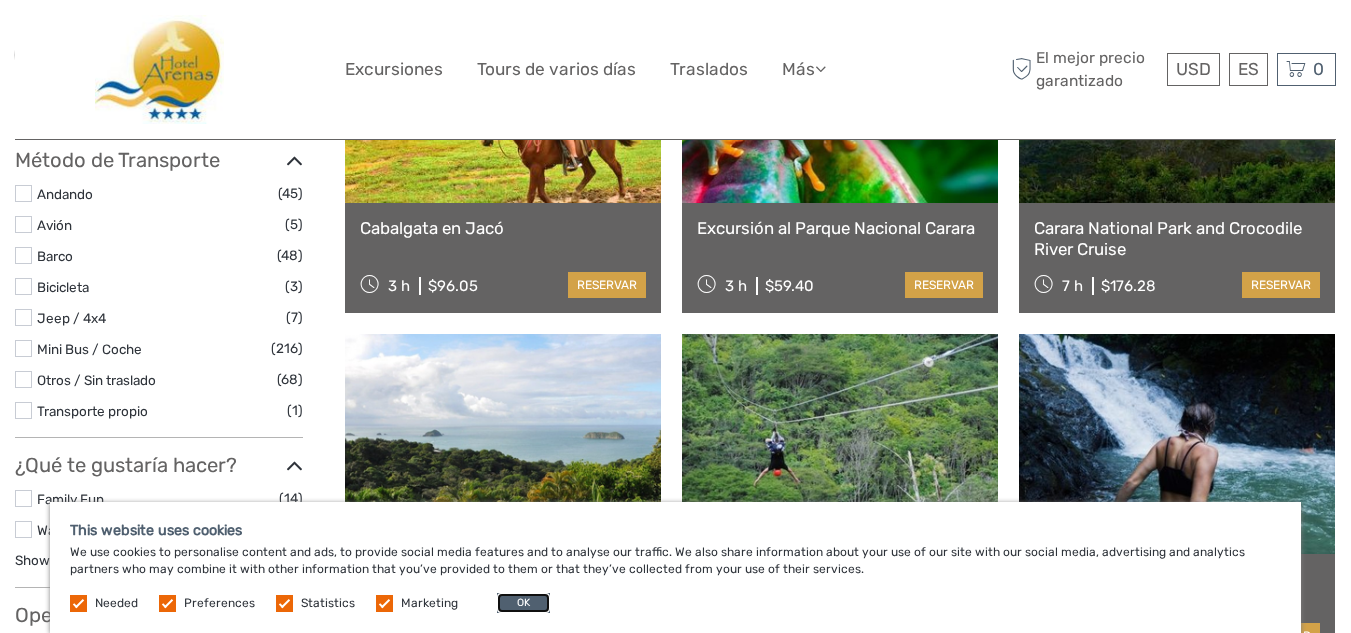click on "OK" at bounding box center (523, 603) 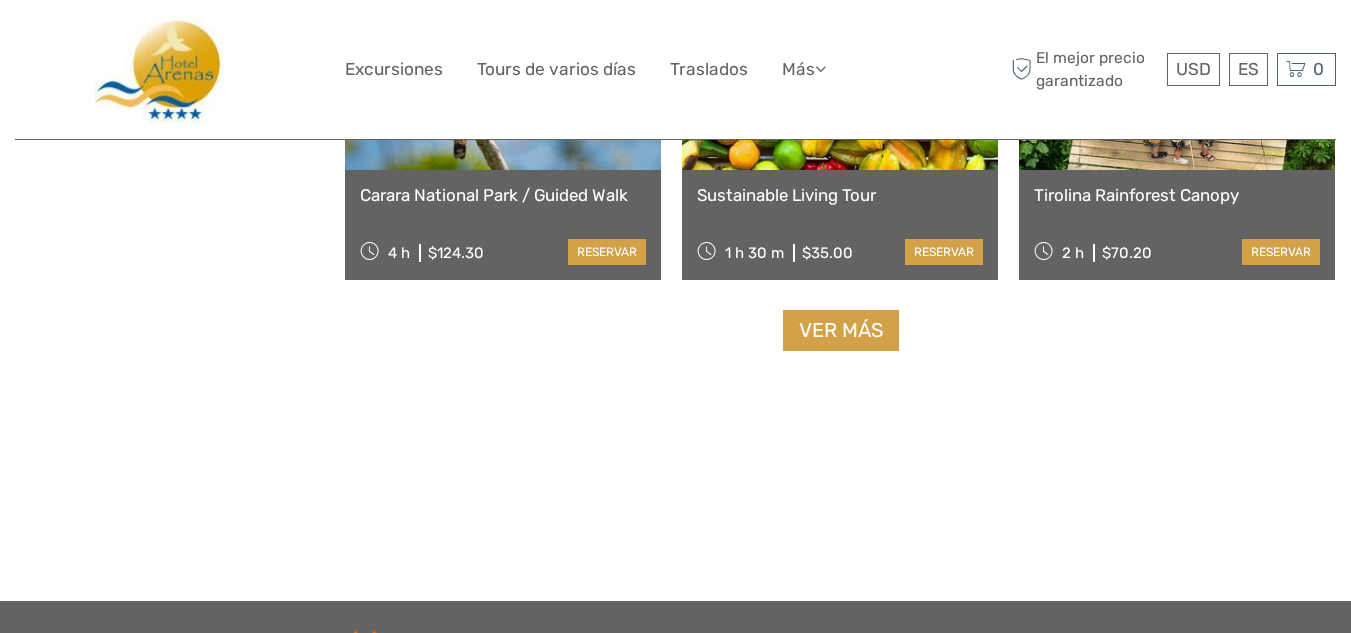 scroll, scrollTop: 2200, scrollLeft: 0, axis: vertical 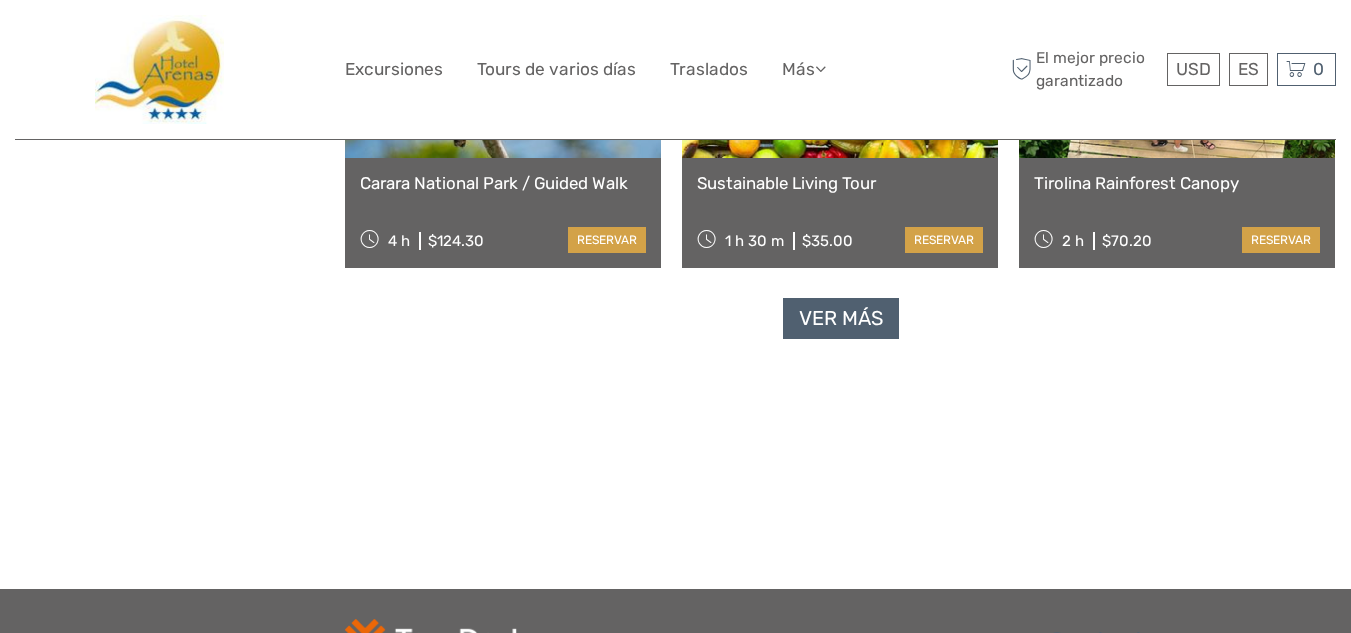click on "Ver más" at bounding box center (841, 318) 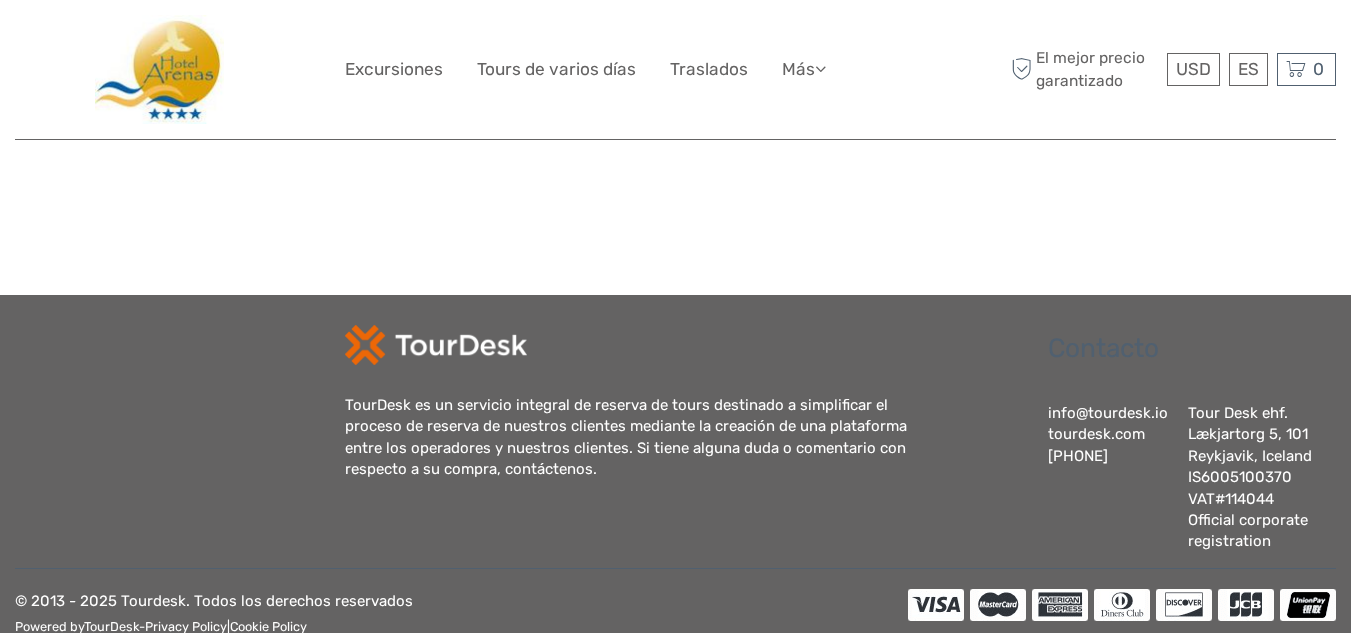 scroll, scrollTop: 4300, scrollLeft: 0, axis: vertical 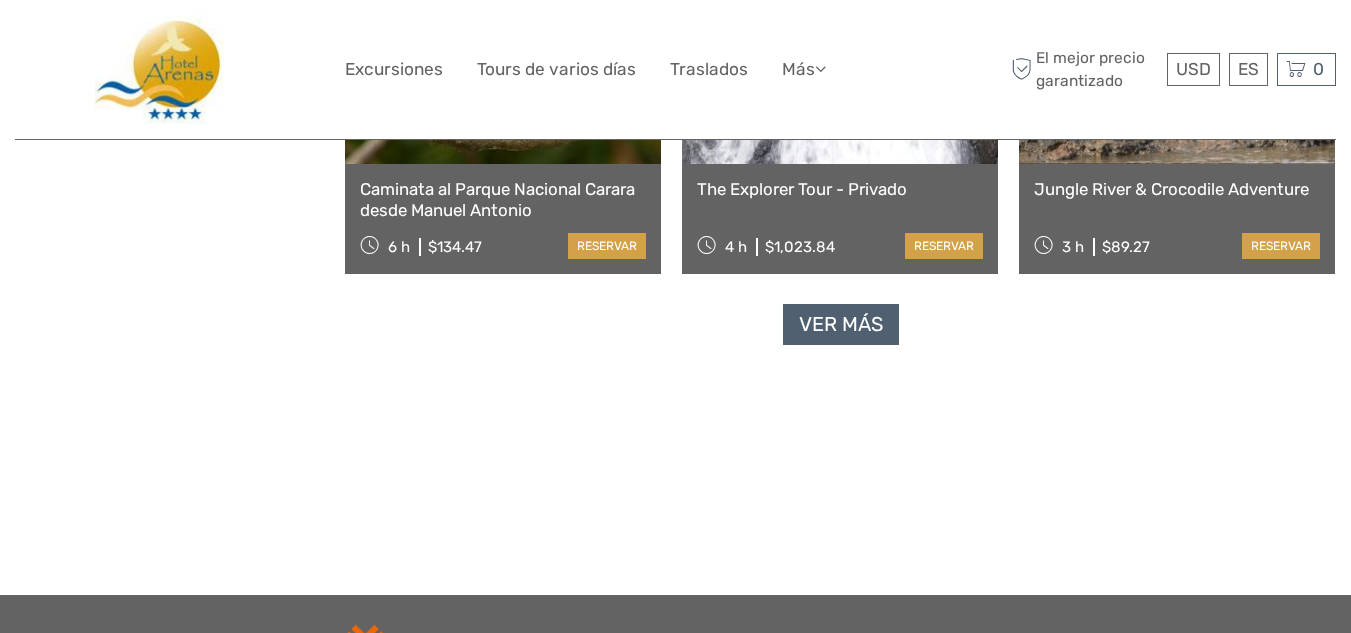 click on "Ver más" at bounding box center (841, 324) 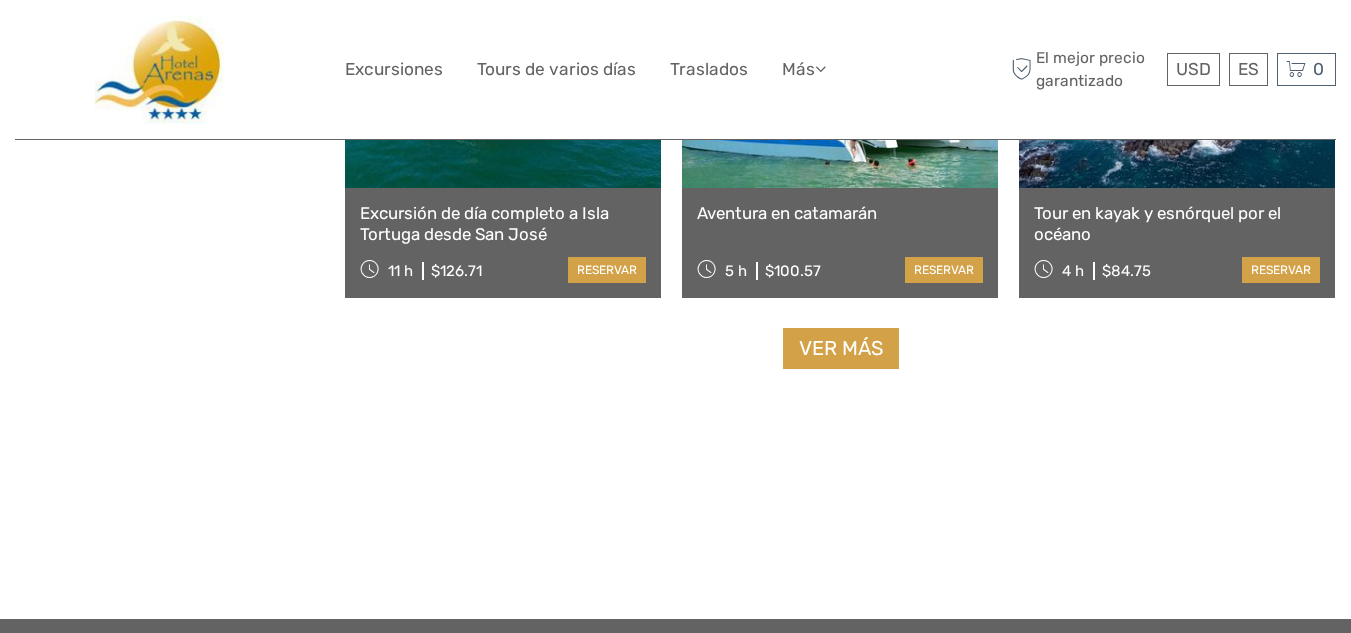 scroll, scrollTop: 5982, scrollLeft: 0, axis: vertical 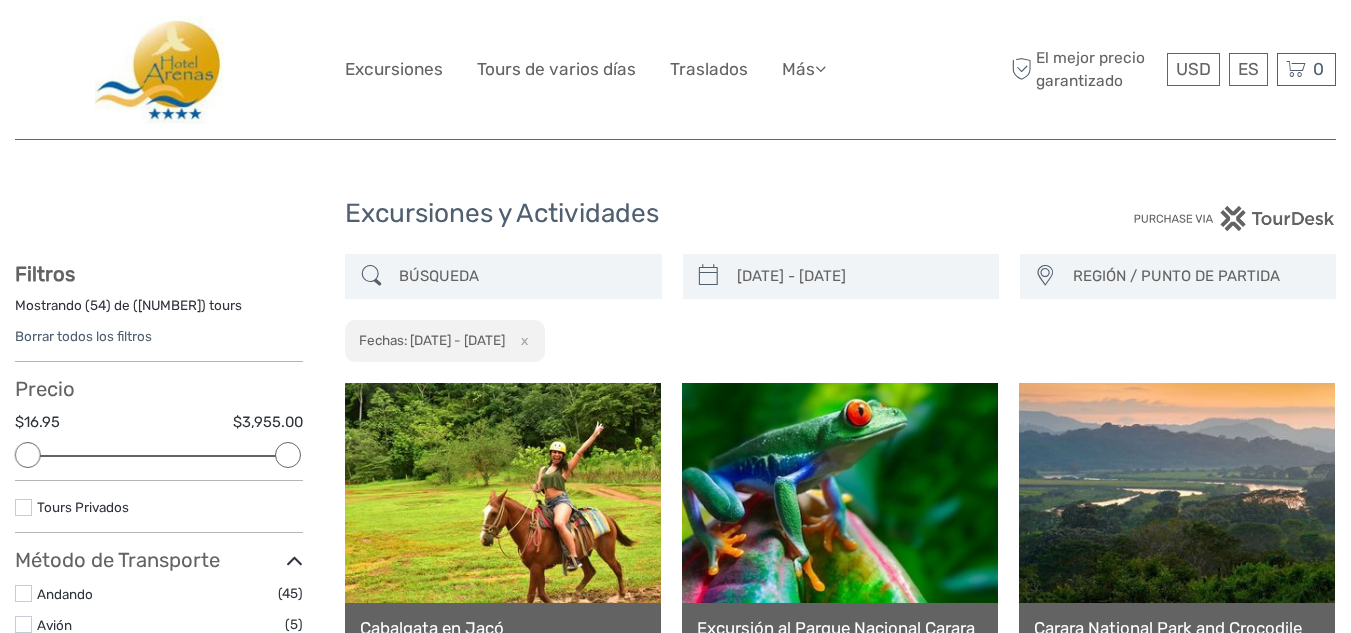 click on "REGIÓN / PUNTO DE PARTIDA" at bounding box center [1195, 276] 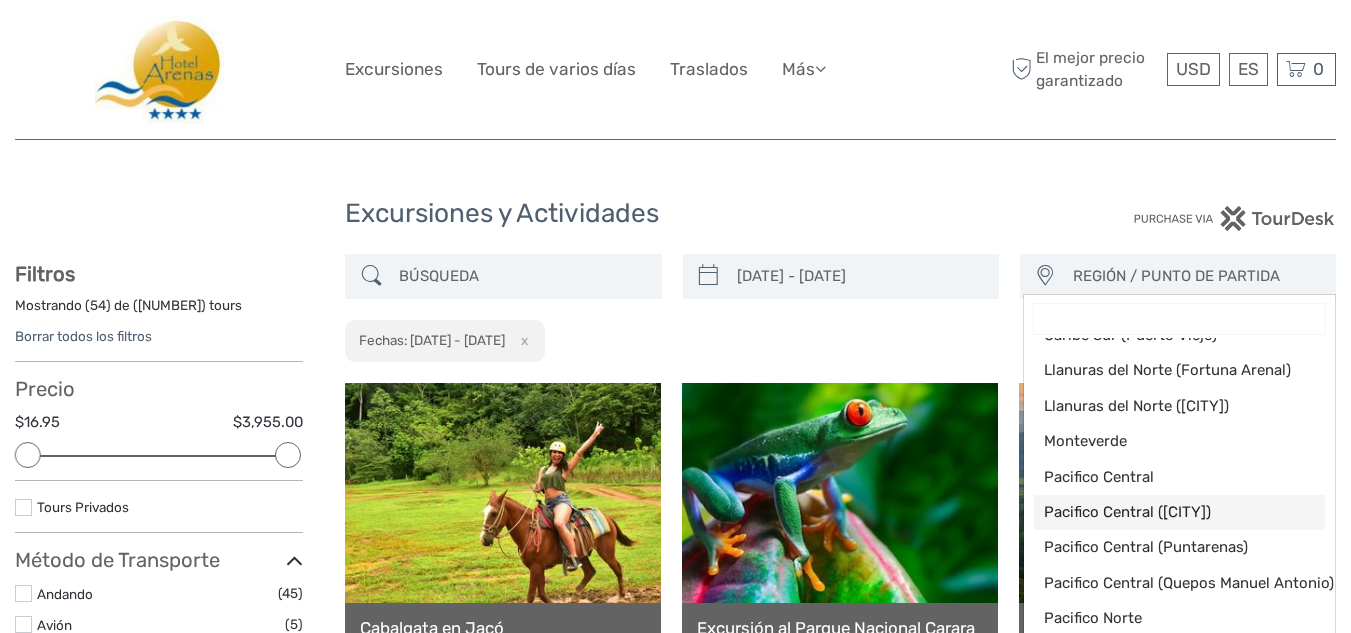scroll, scrollTop: 100, scrollLeft: 0, axis: vertical 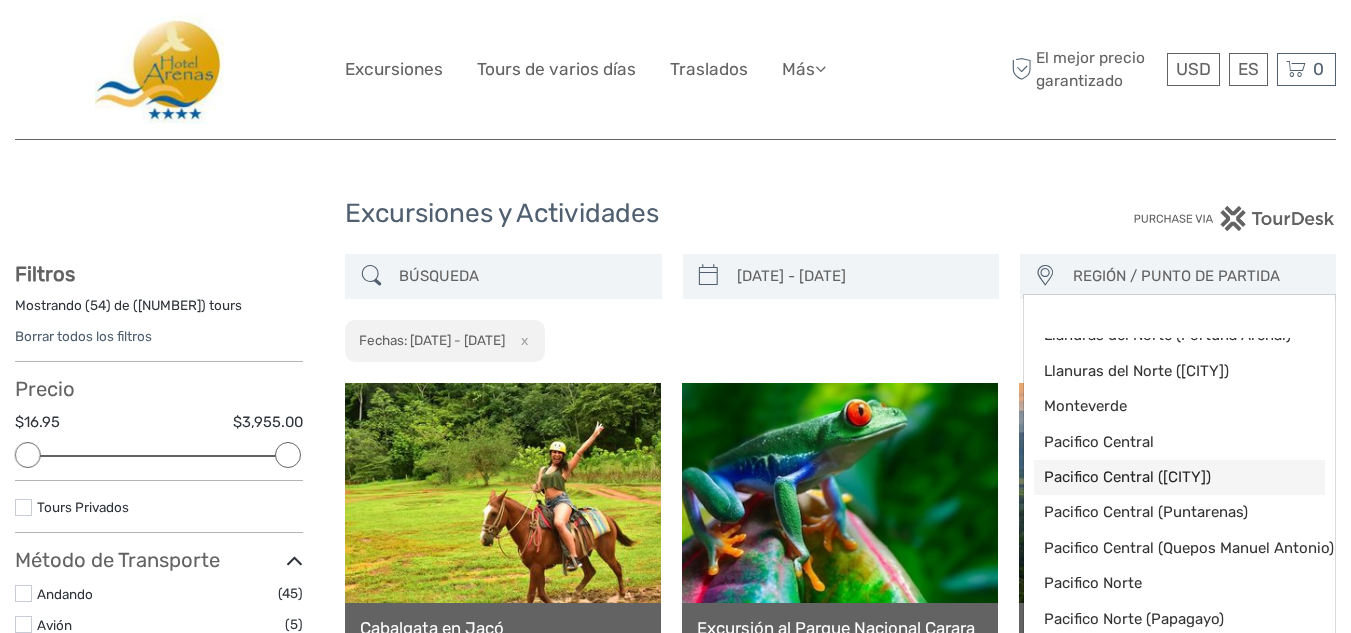 click on "Pacifico Central ([CITY])" at bounding box center [1162, 477] 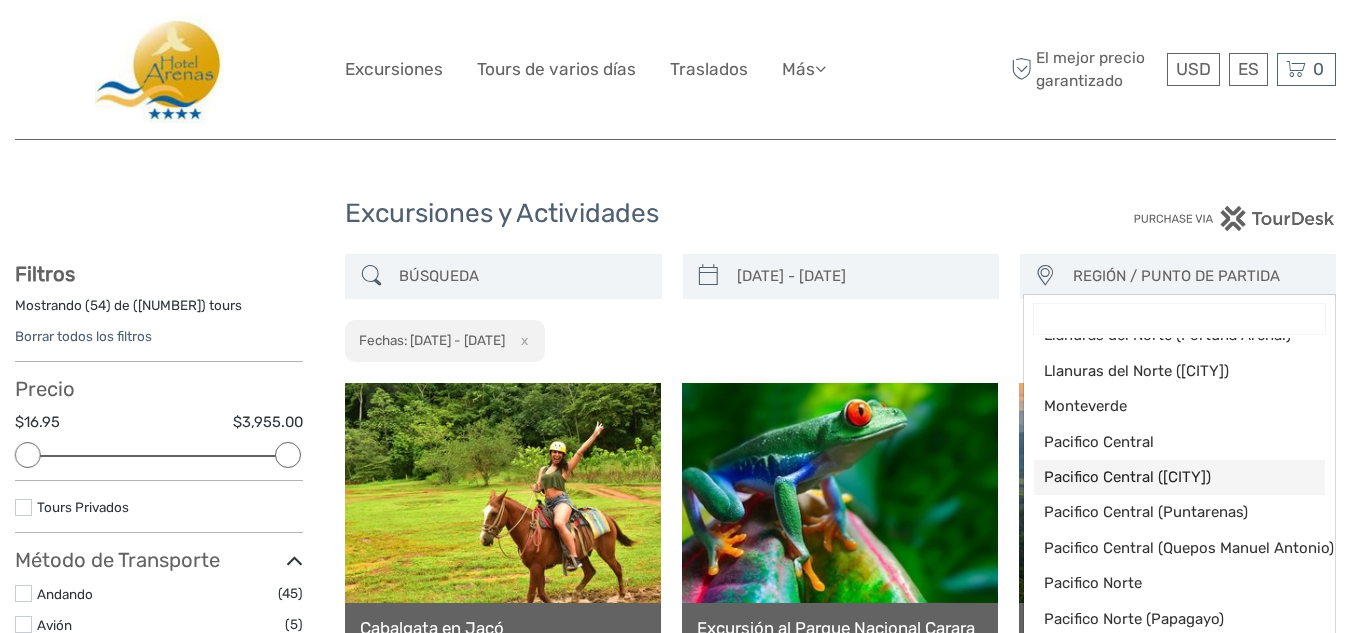 select on "Pacifico Central ([CITY])" 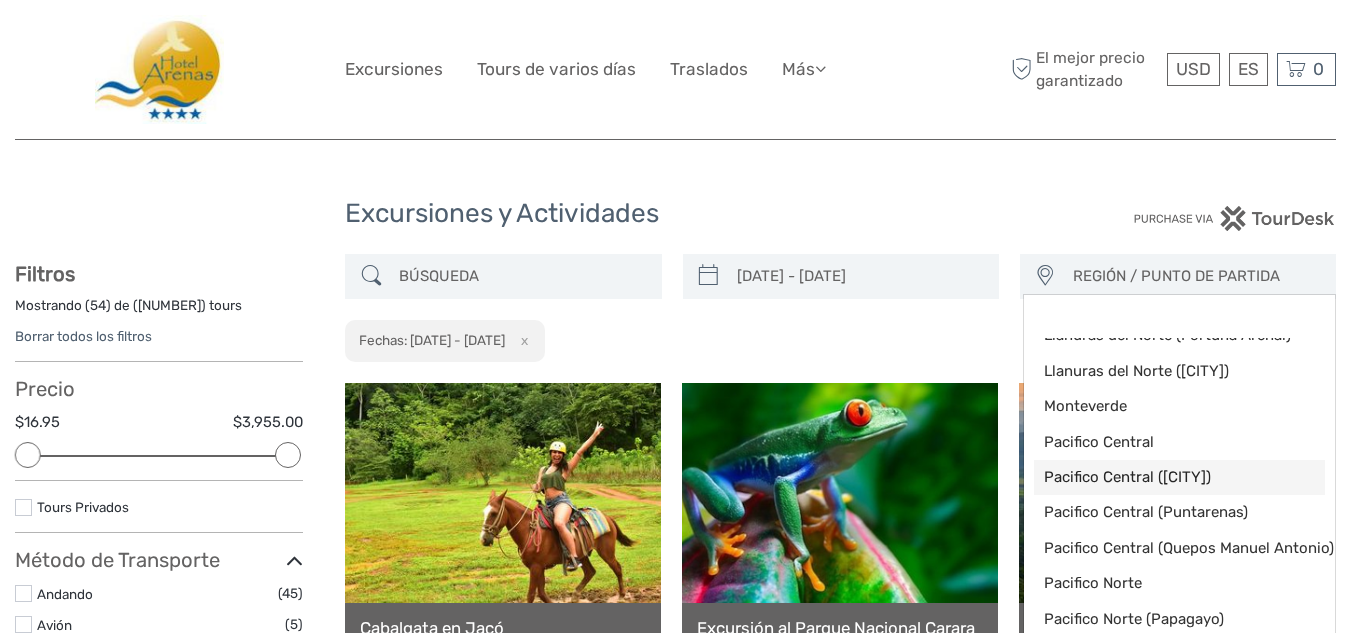 scroll, scrollTop: 100, scrollLeft: 0, axis: vertical 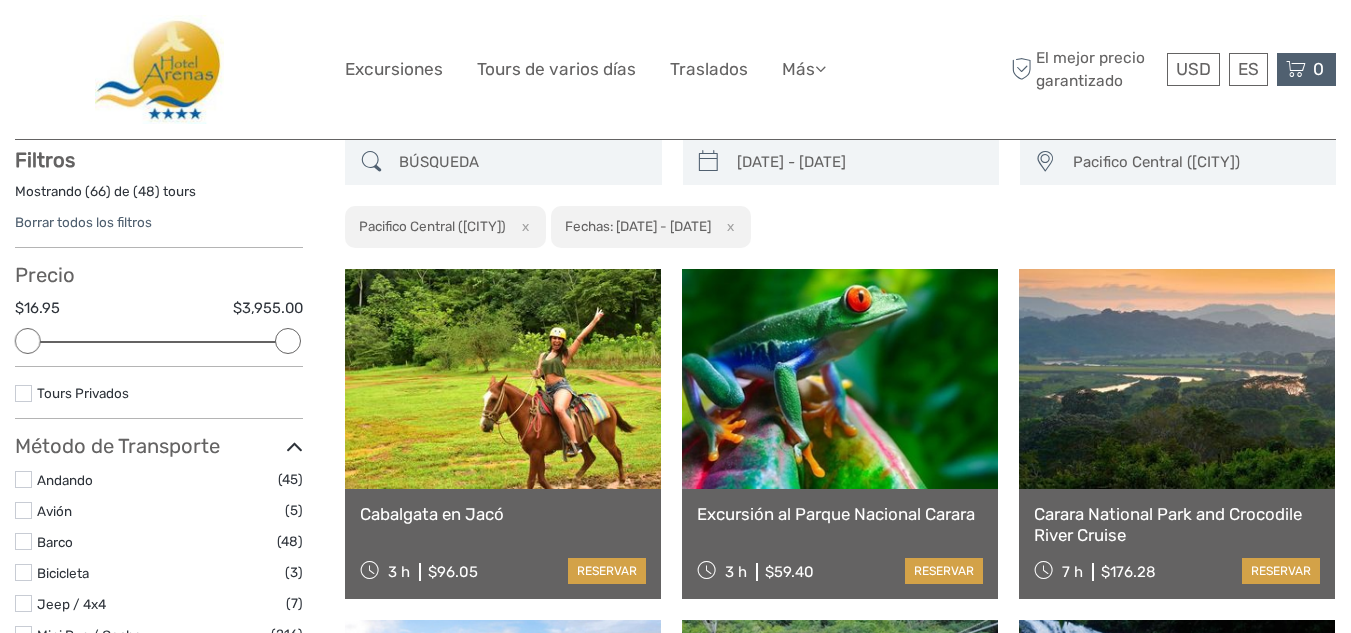 click at bounding box center (1296, 69) 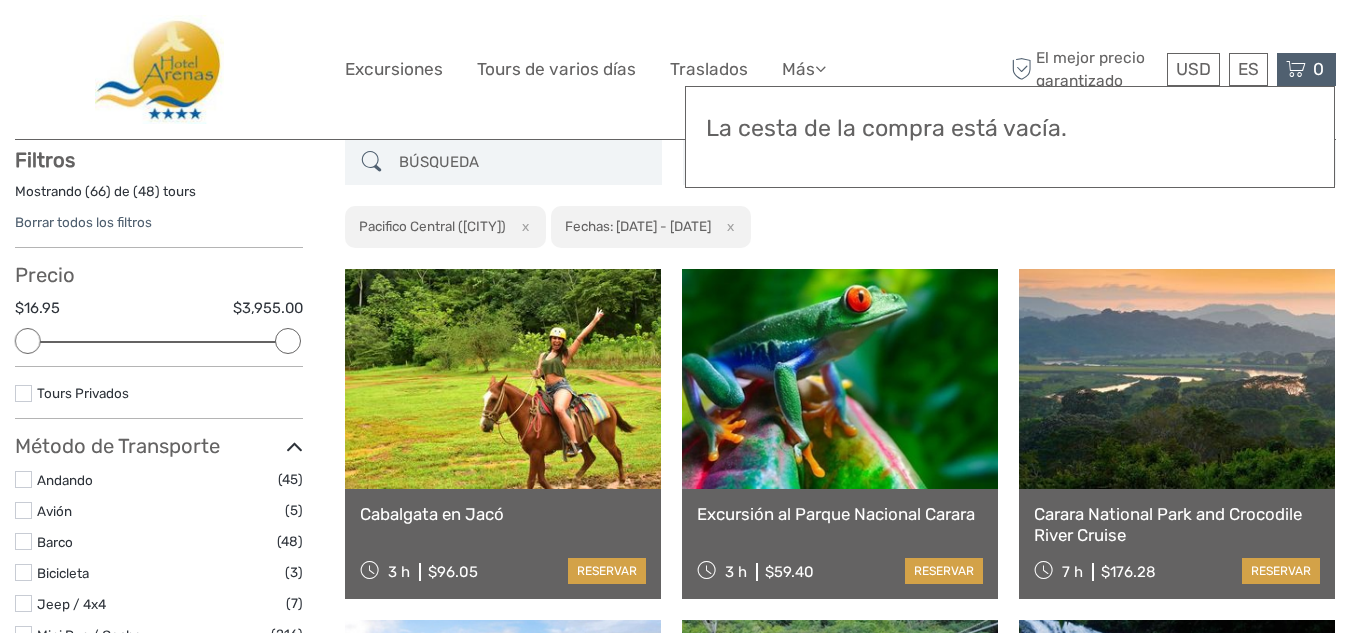 click on "[DATE] - [DATE]
Pacifico Central ([CITY])
Caribe Norte
Caribe Sur ([CITY])
Llanuras del Norte ([CITY])
Llanuras del Norte ([CITY])
Monteverde
Pacifico Central
Pacifico Central ([CITY])
Pacifico Central ([CITY])
Pacifico Central ([CITY])
Pacifico Norte
Pacifico Norte ([CITY])
Pacifico Norte ([CITY])
Pacifico Sur ([CITY])
Pacifico Sur ([CITY])
Valle Central
Valle Central ([CITY])
Valle Central ([CITY])
Caribe Norte
Caribe Sur ([CITY])
Llanuras del Norte ([CITY])
Llanuras del Norte ([CITY])
Monteverde" at bounding box center [840, 194] 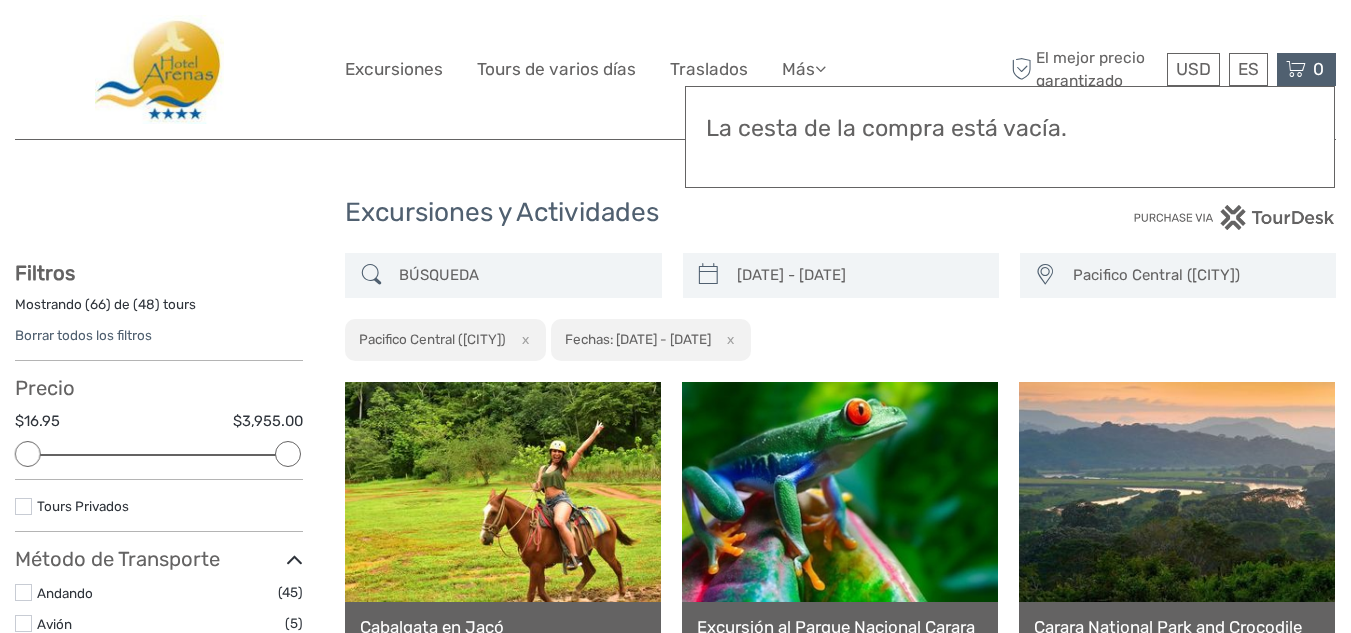 scroll, scrollTop: 0, scrollLeft: 0, axis: both 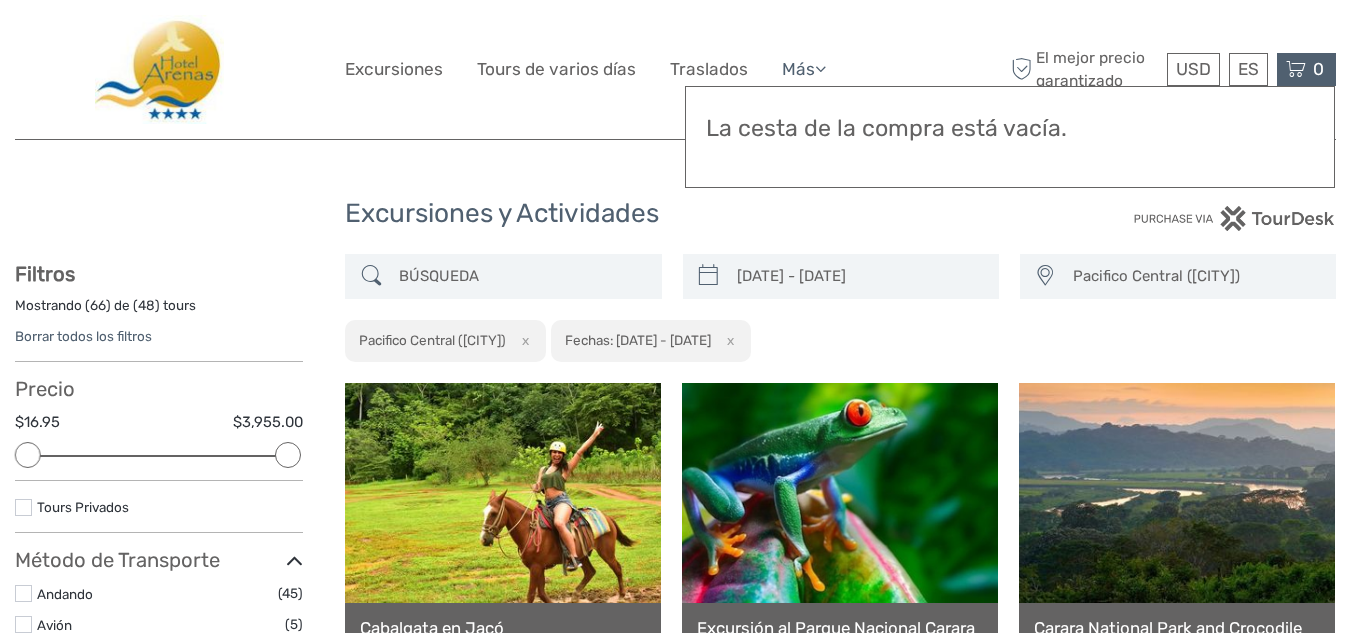 click at bounding box center [820, 68] 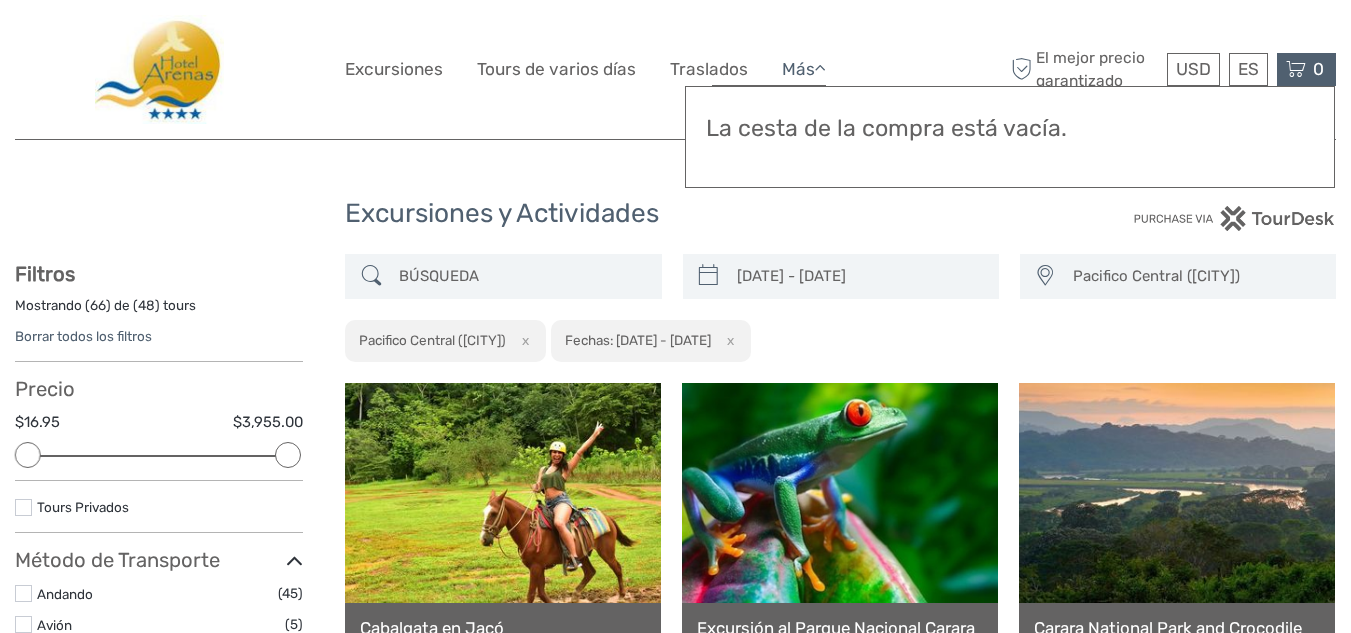 click at bounding box center [820, 68] 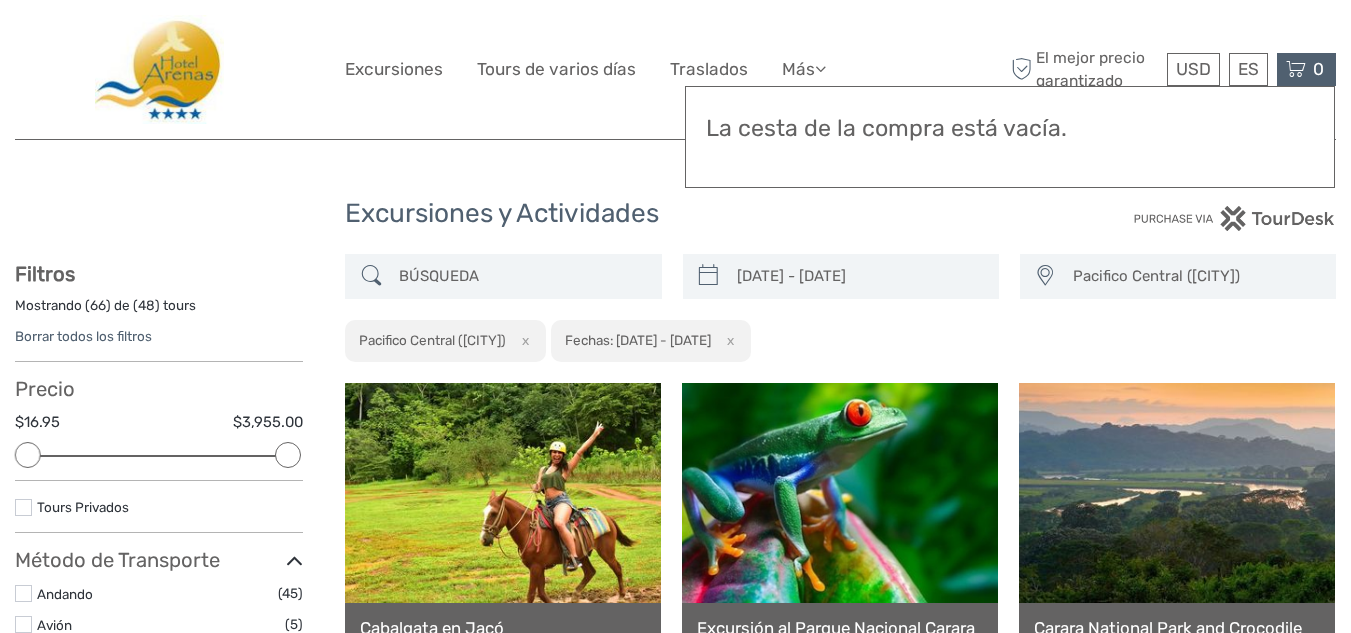 click on "USD
USD
€
£
ES
English
Español
Deutsch
Excursiones
Tours de varios días
Traslados
Más
Blog de Viaje
Blog de Viaje
El mejor precio garantizado" at bounding box center (675, 69) 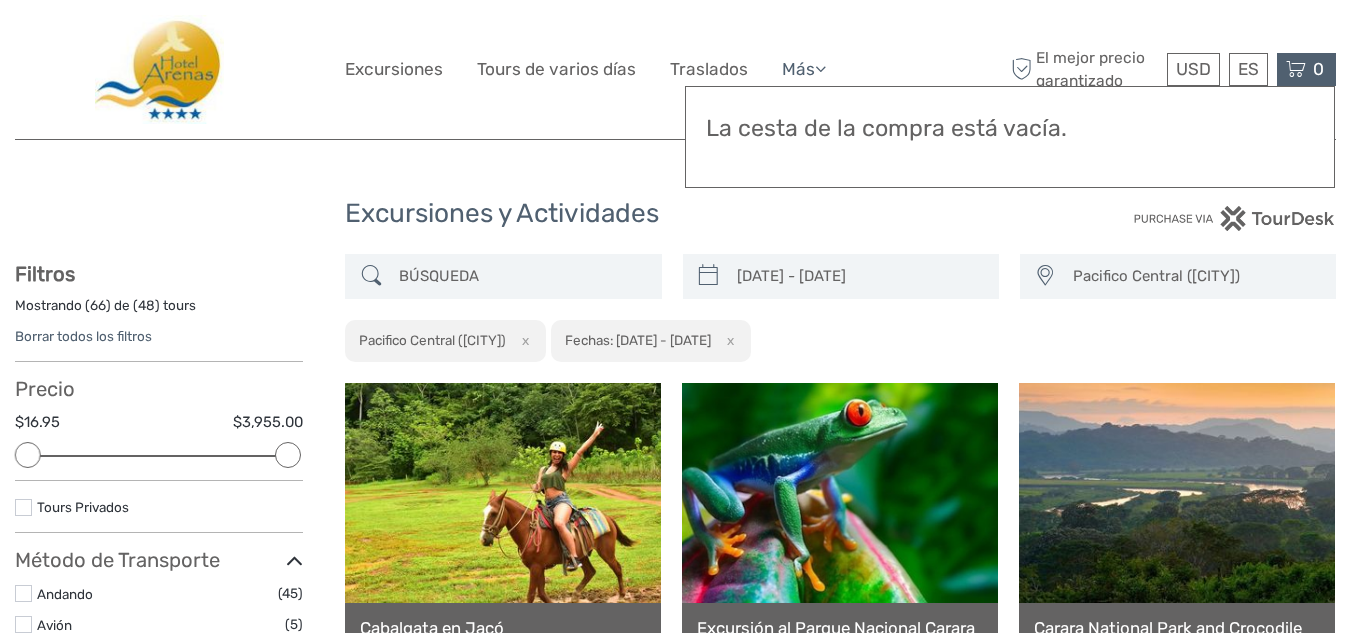 click on "Más" at bounding box center (804, 69) 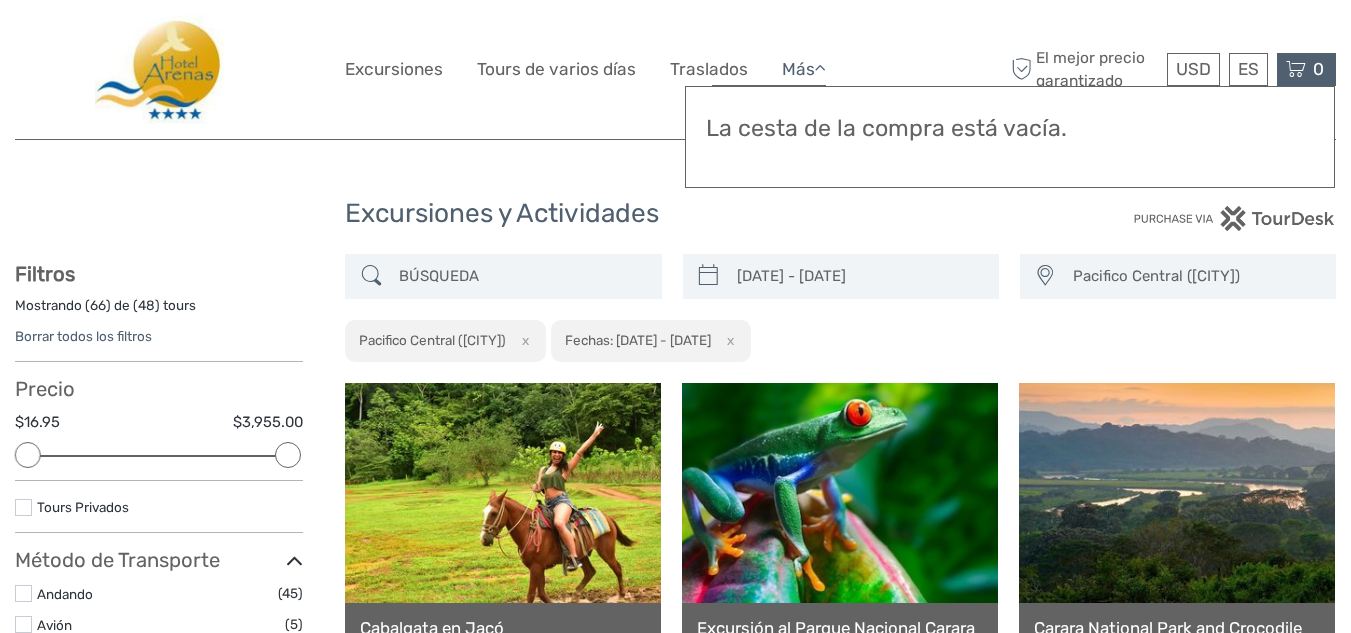 click at bounding box center [820, 68] 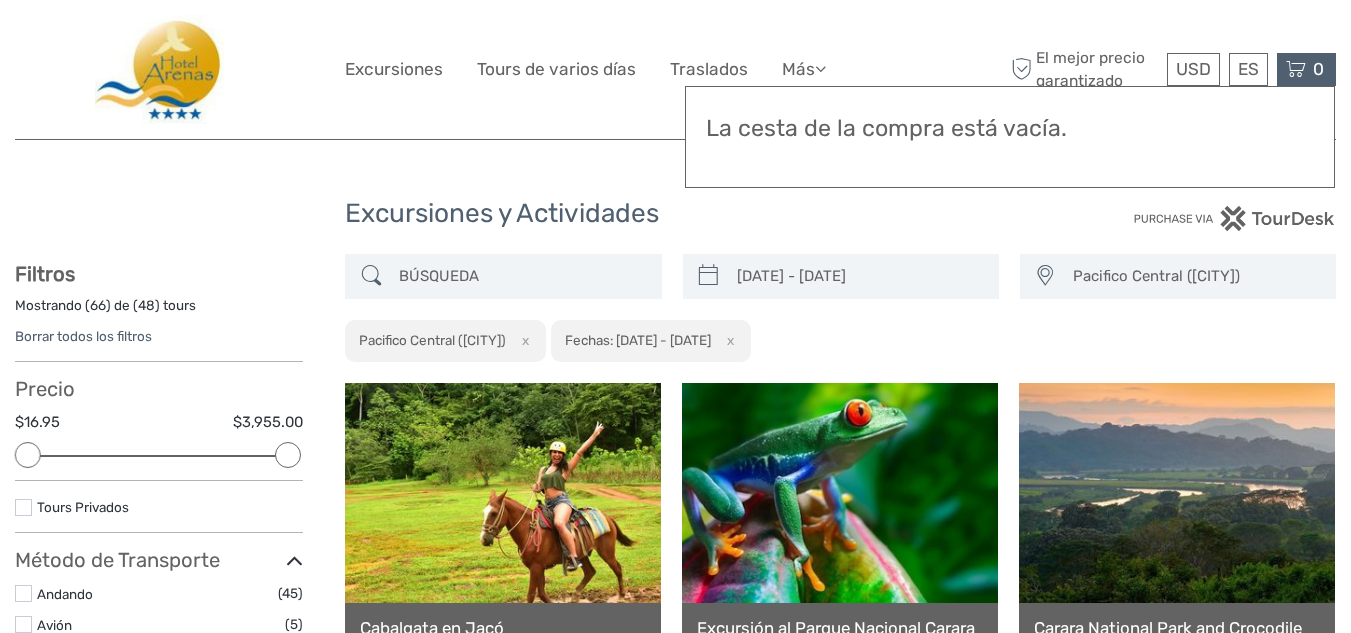 click on "0" at bounding box center [1318, 69] 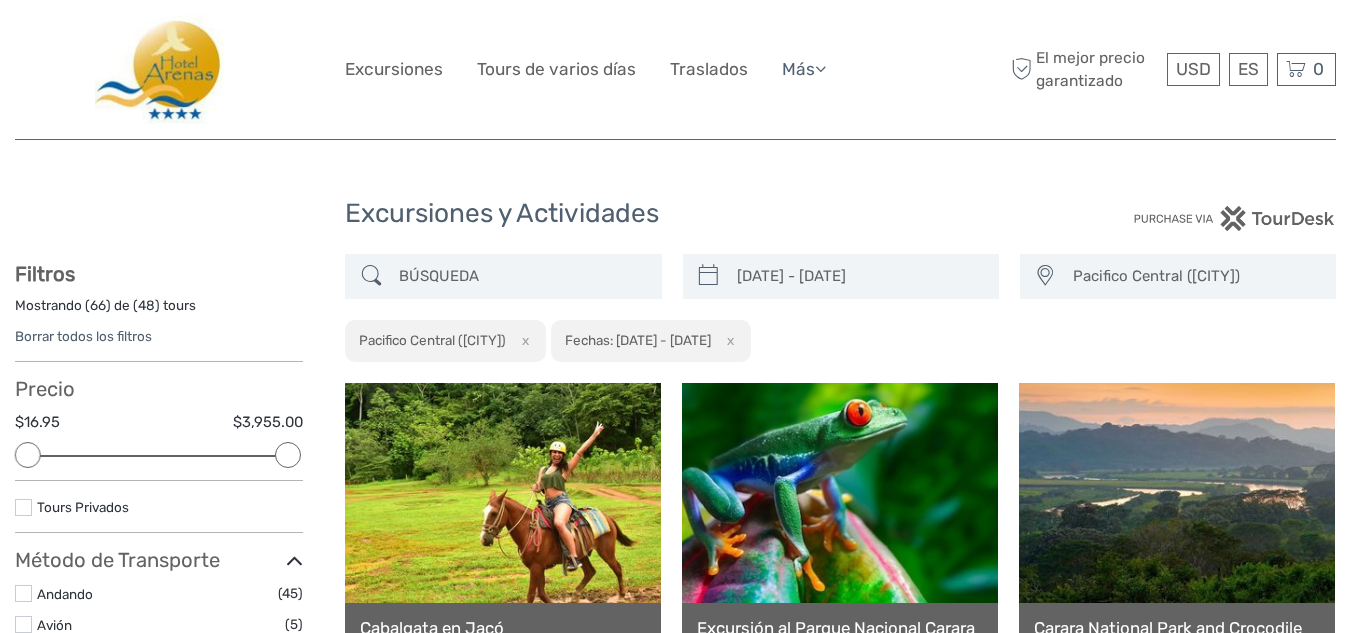 click at bounding box center (820, 68) 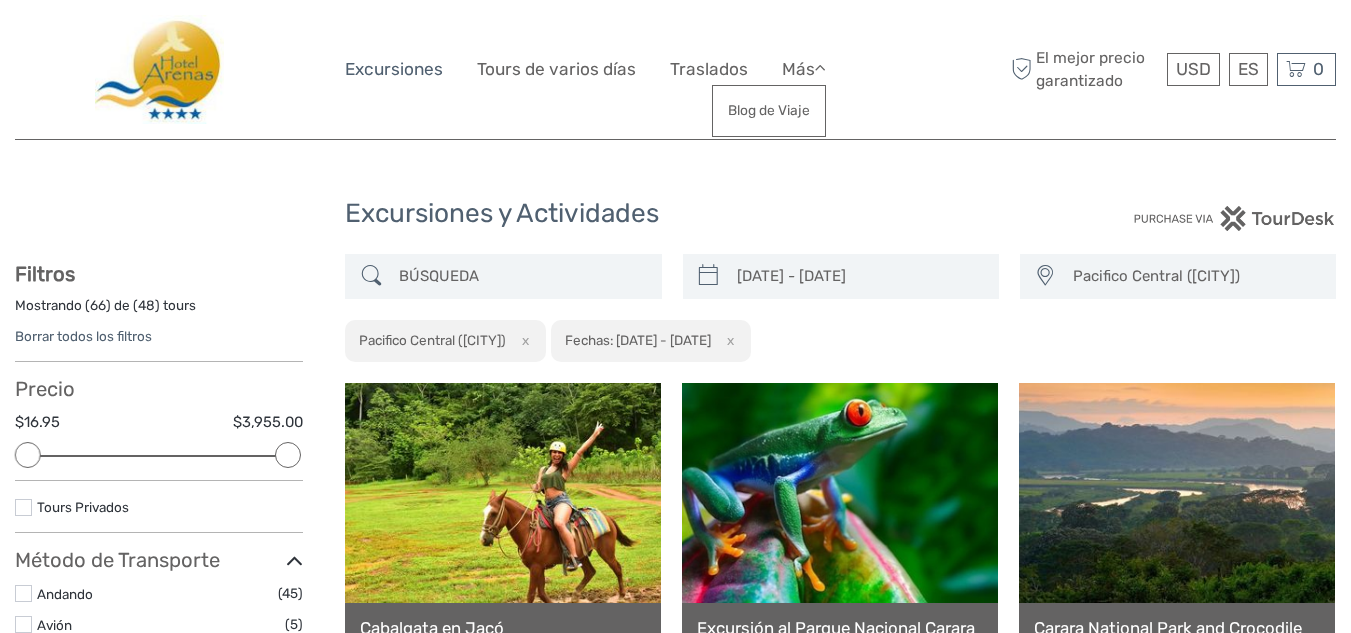 click on "Excursiones" at bounding box center (394, 69) 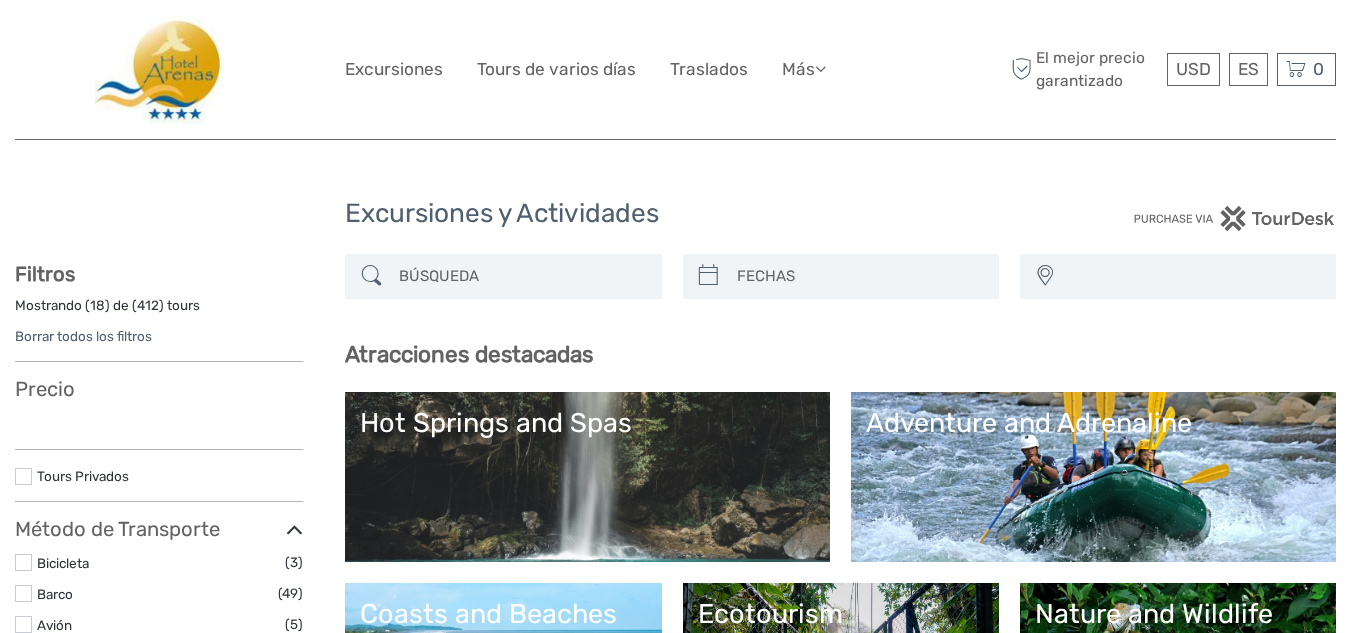 select 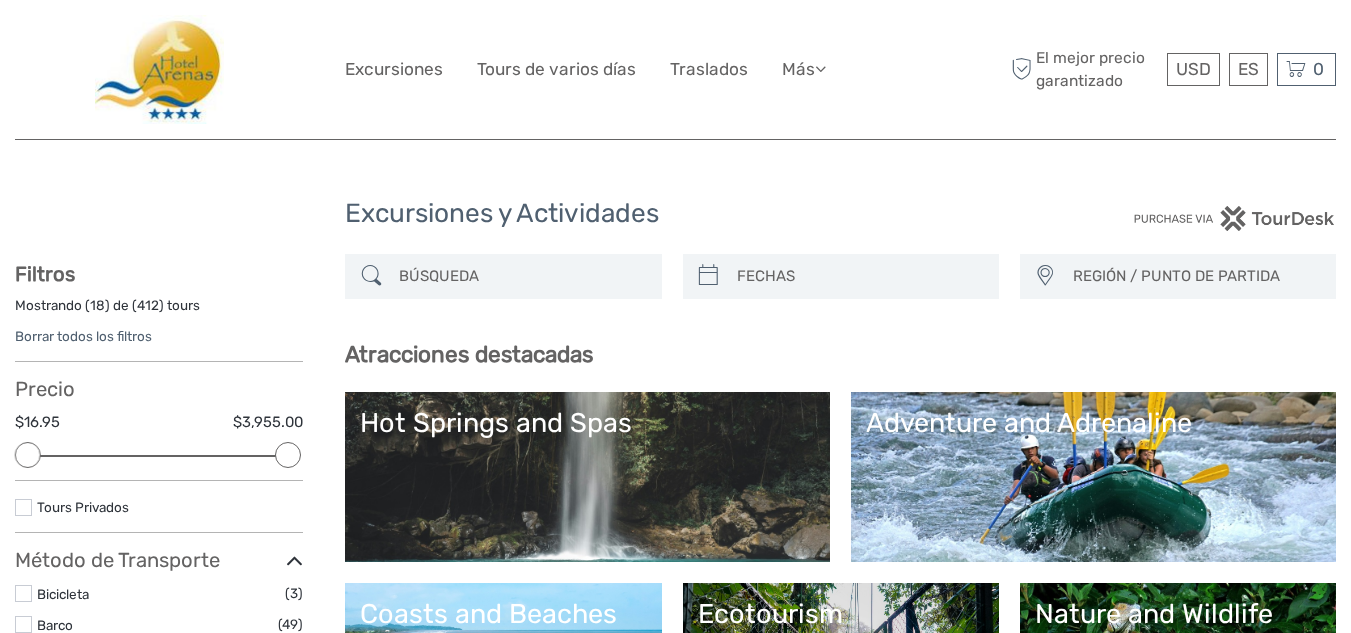 scroll, scrollTop: 0, scrollLeft: 0, axis: both 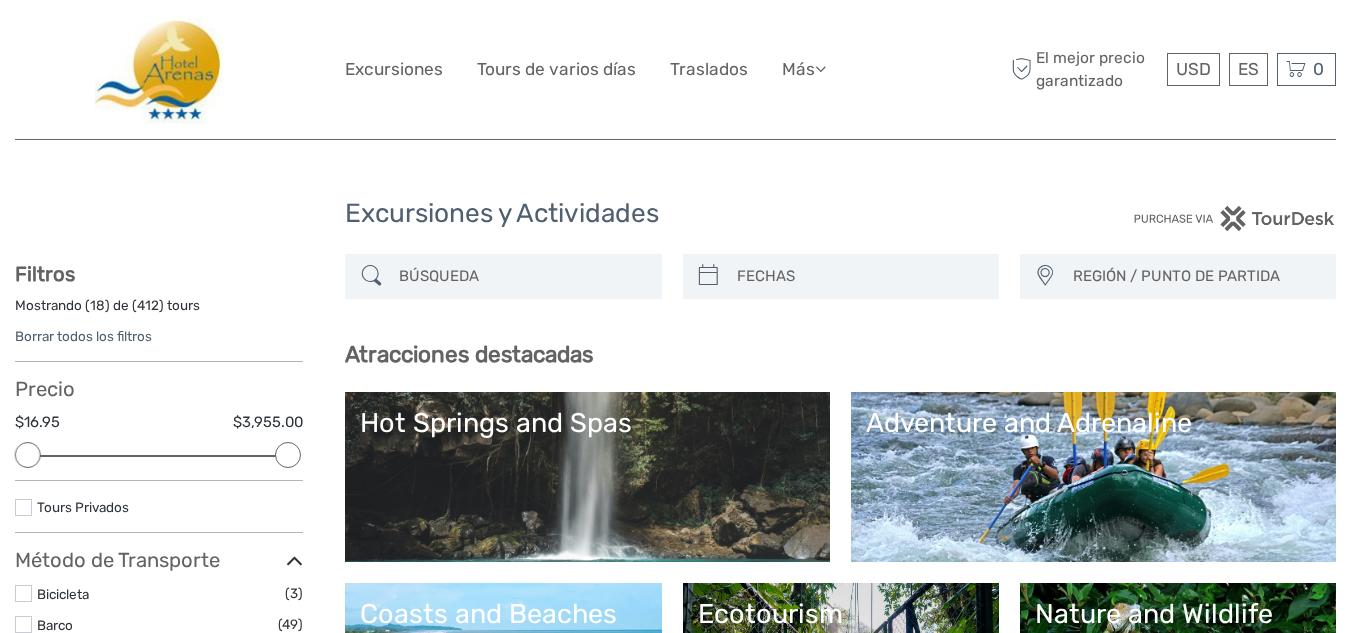 click at bounding box center [159, 69] 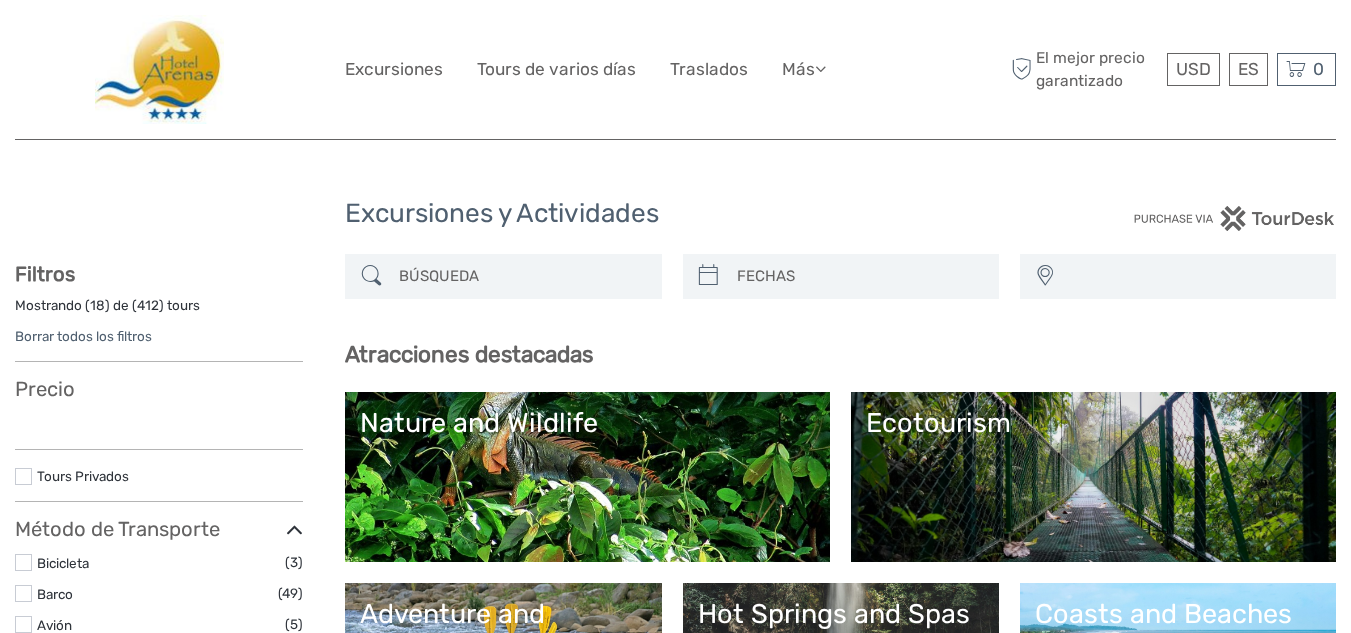 select 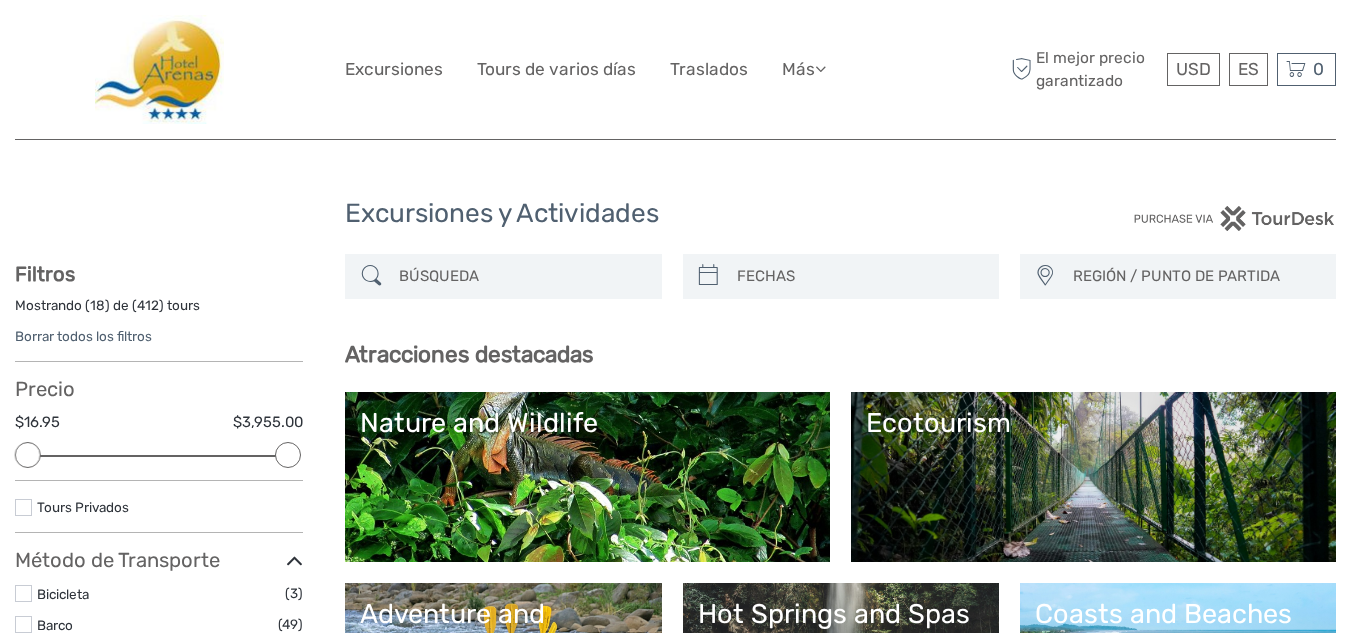 scroll, scrollTop: 0, scrollLeft: 0, axis: both 